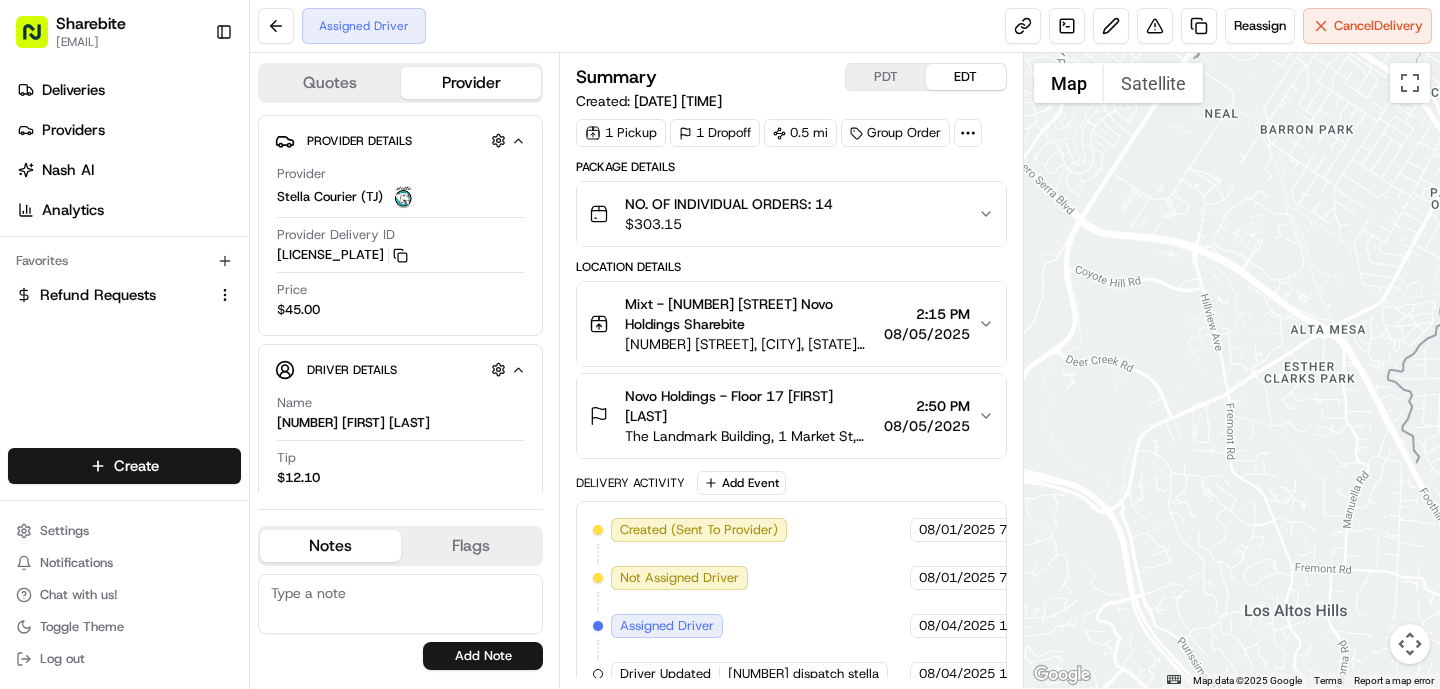 scroll, scrollTop: 0, scrollLeft: 0, axis: both 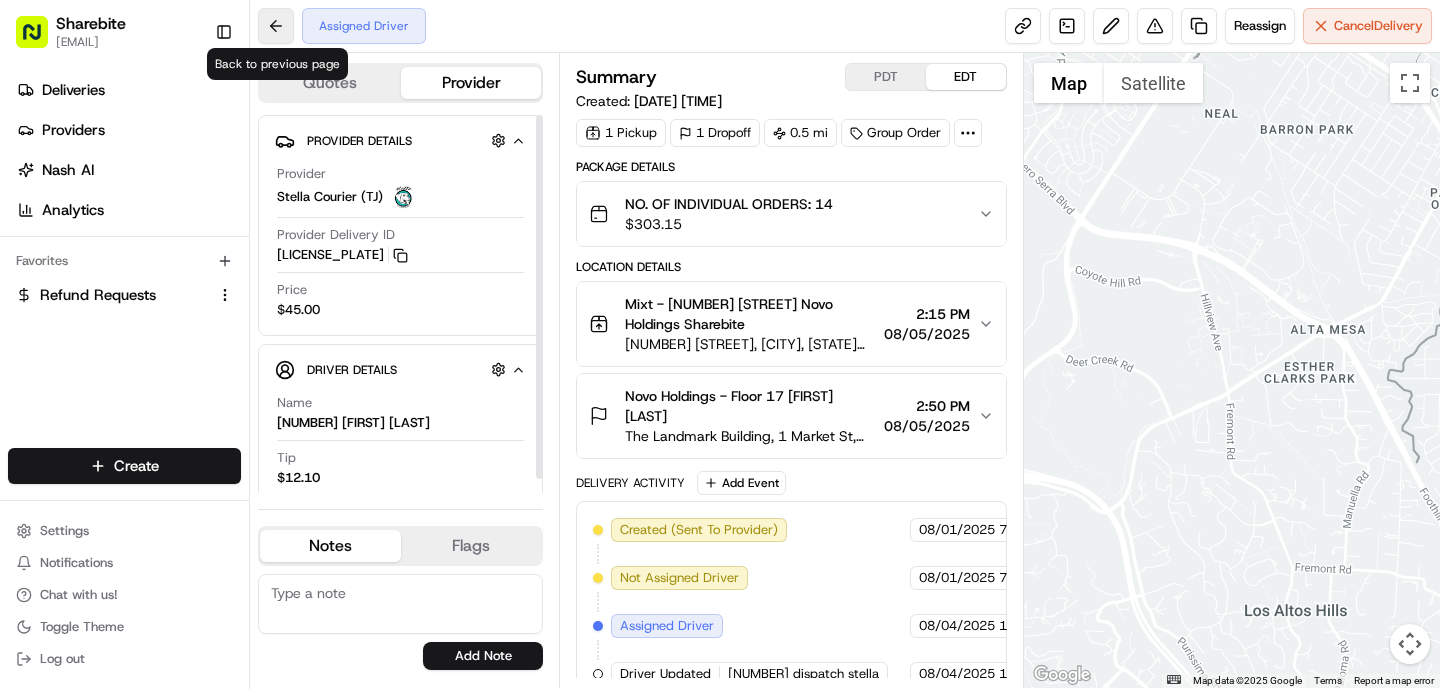 click at bounding box center [276, 26] 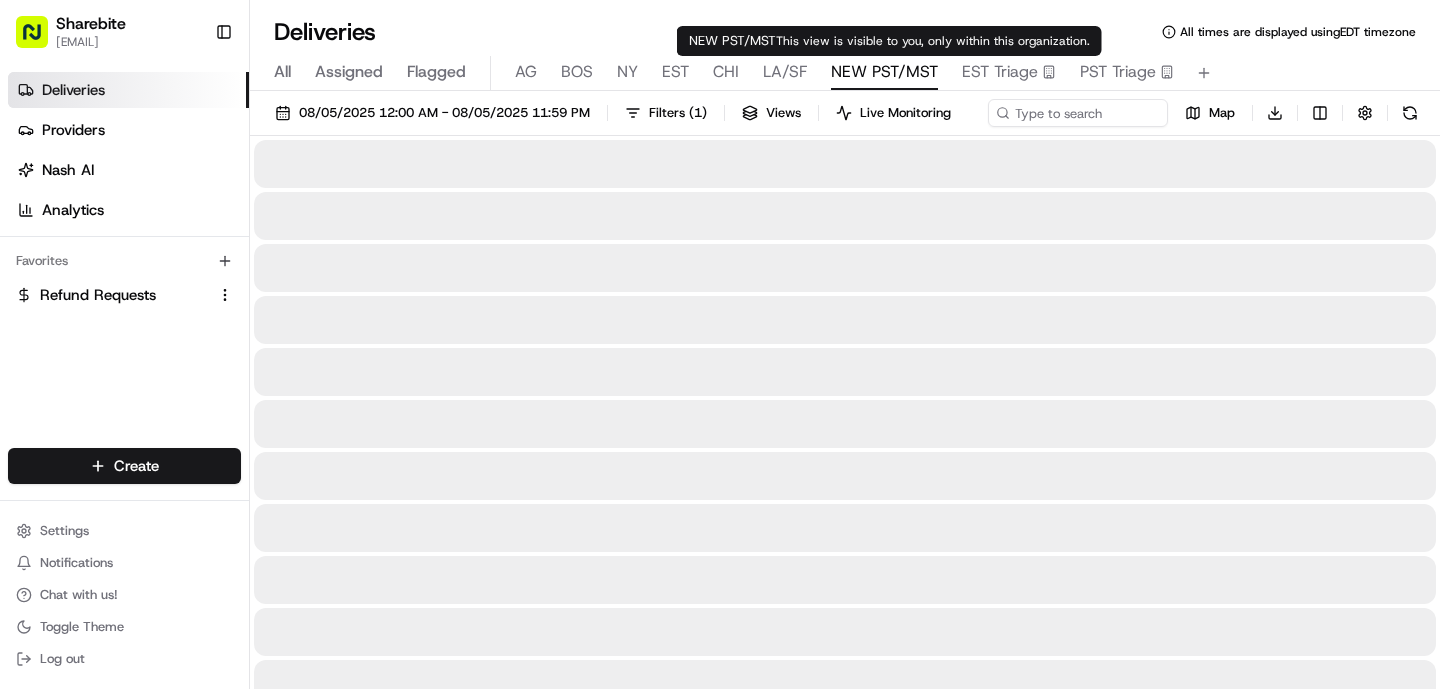 click on "NEW PST/MST" at bounding box center [884, 72] 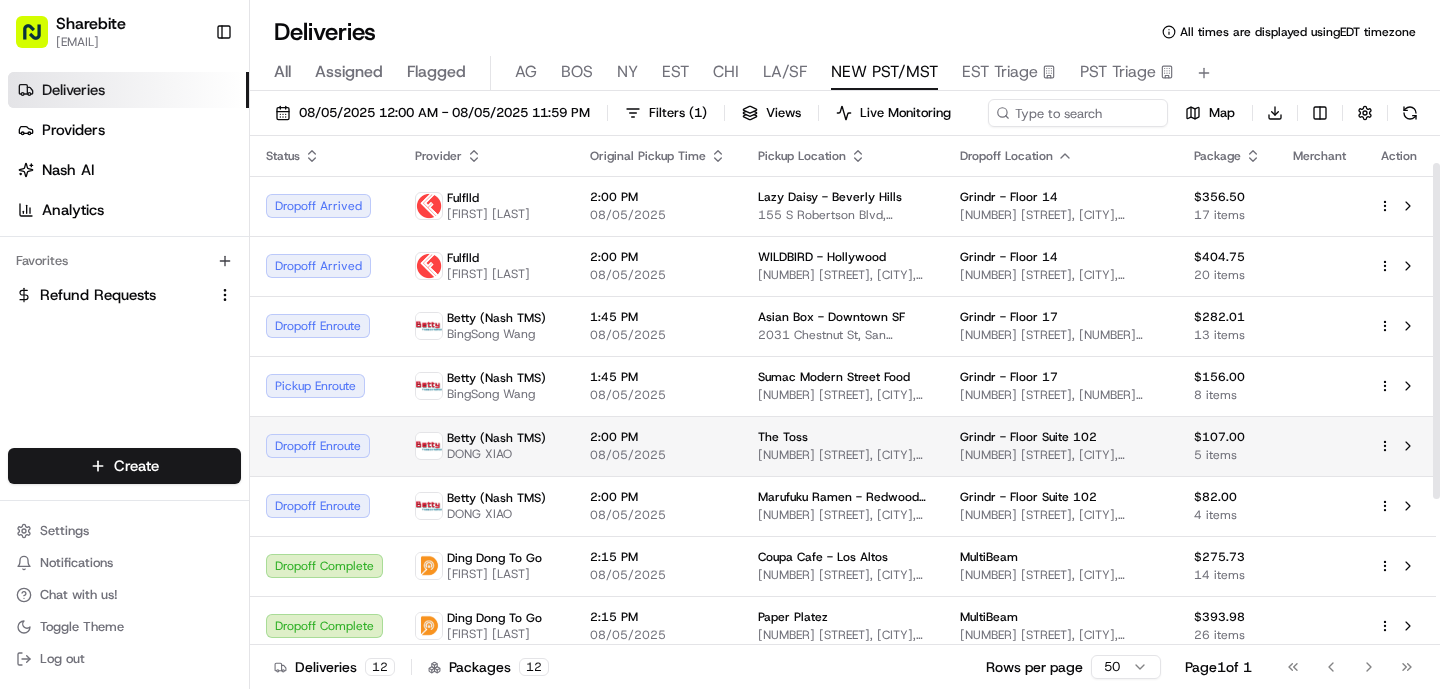 scroll, scrollTop: 261, scrollLeft: 0, axis: vertical 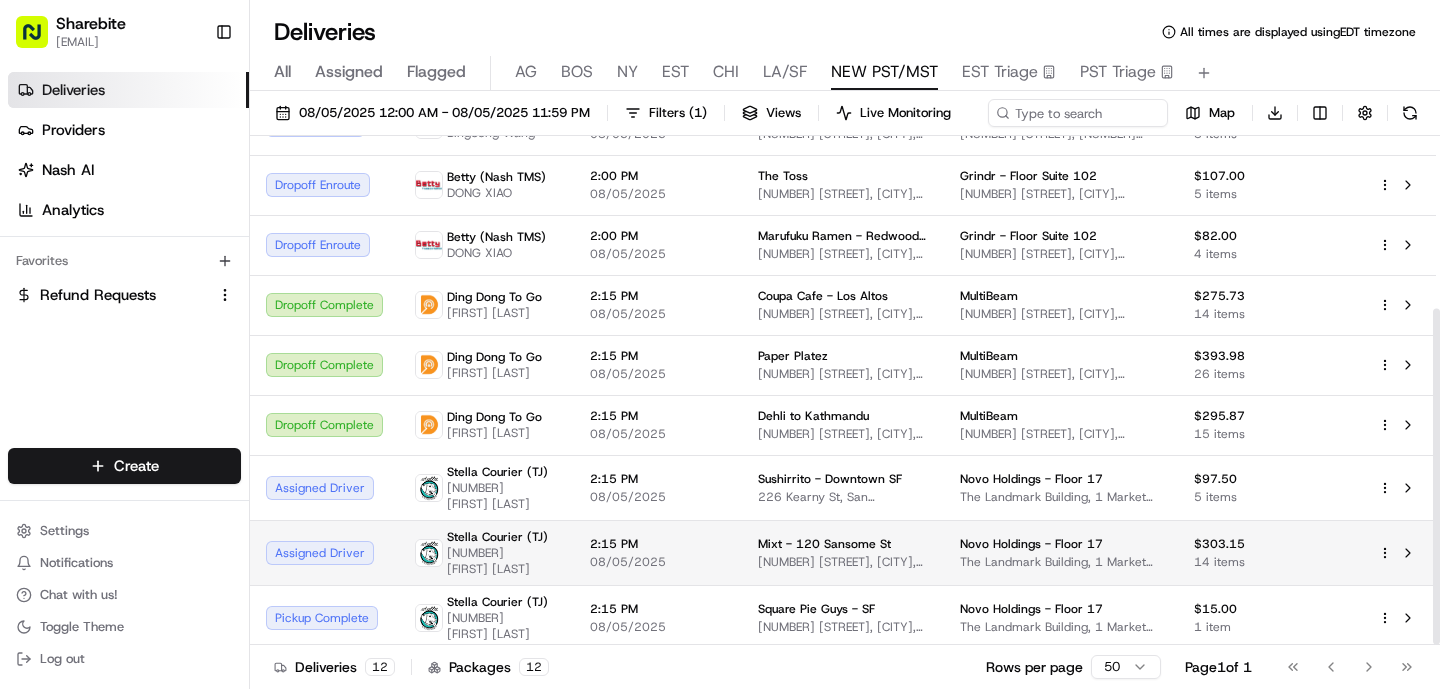 type 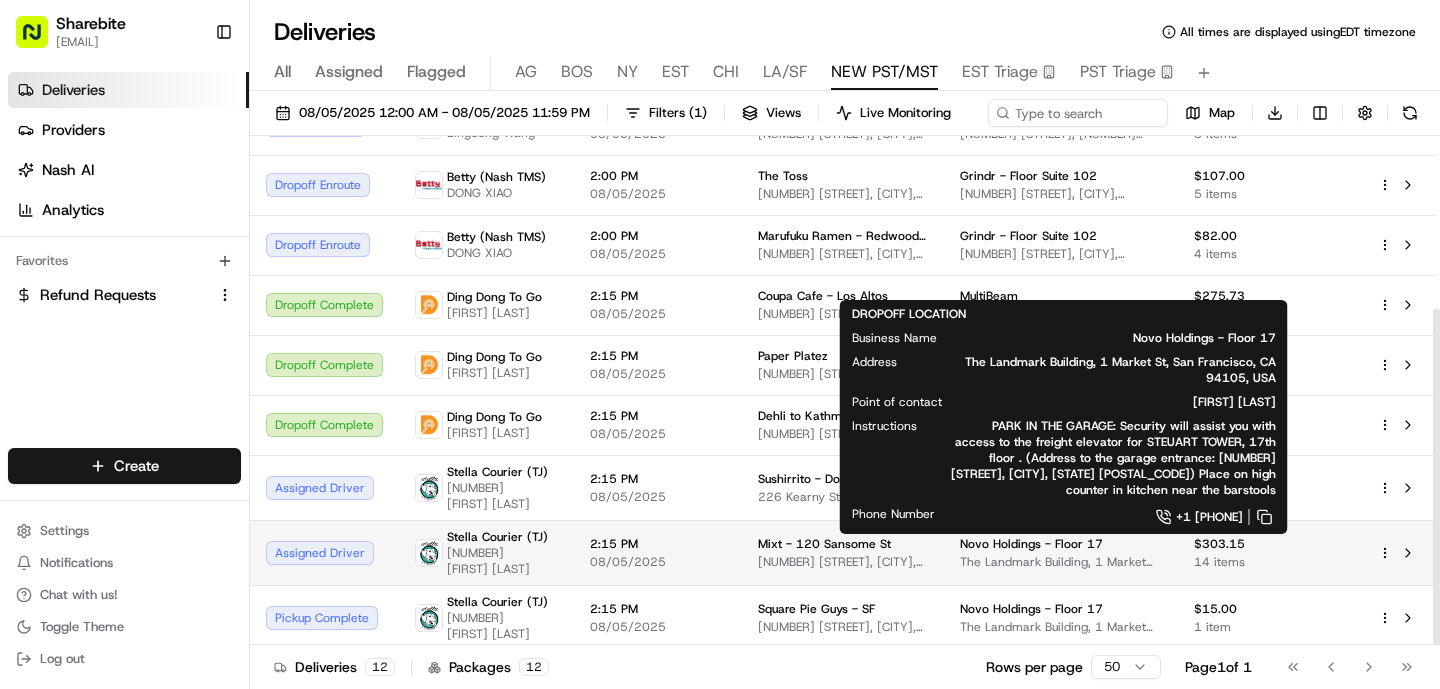 click on "The Landmark Building, 1 Market St, San Francisco, CA 94105, USA" at bounding box center (1061, 562) 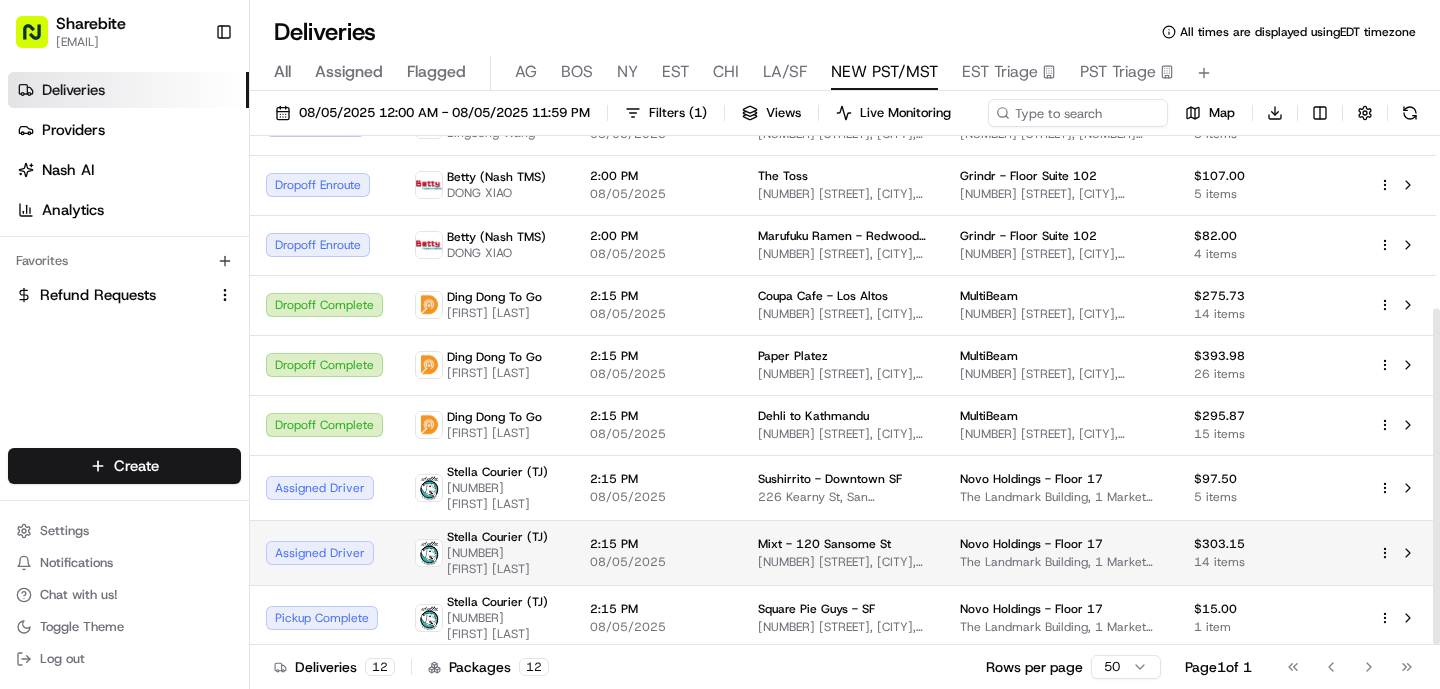 click on "[LICENSE_PLATE]" at bounding box center [720, 344] 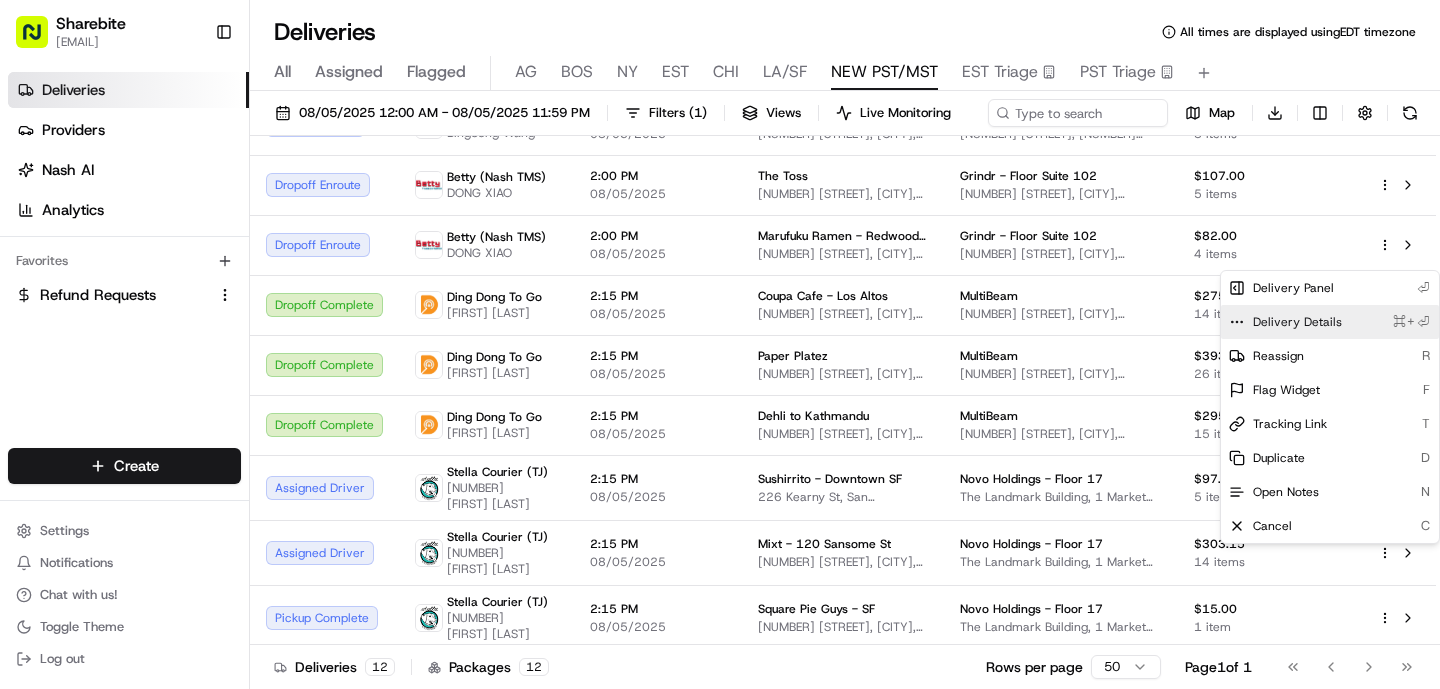click on "Delivery Details ⌘+⏎" at bounding box center (1330, 322) 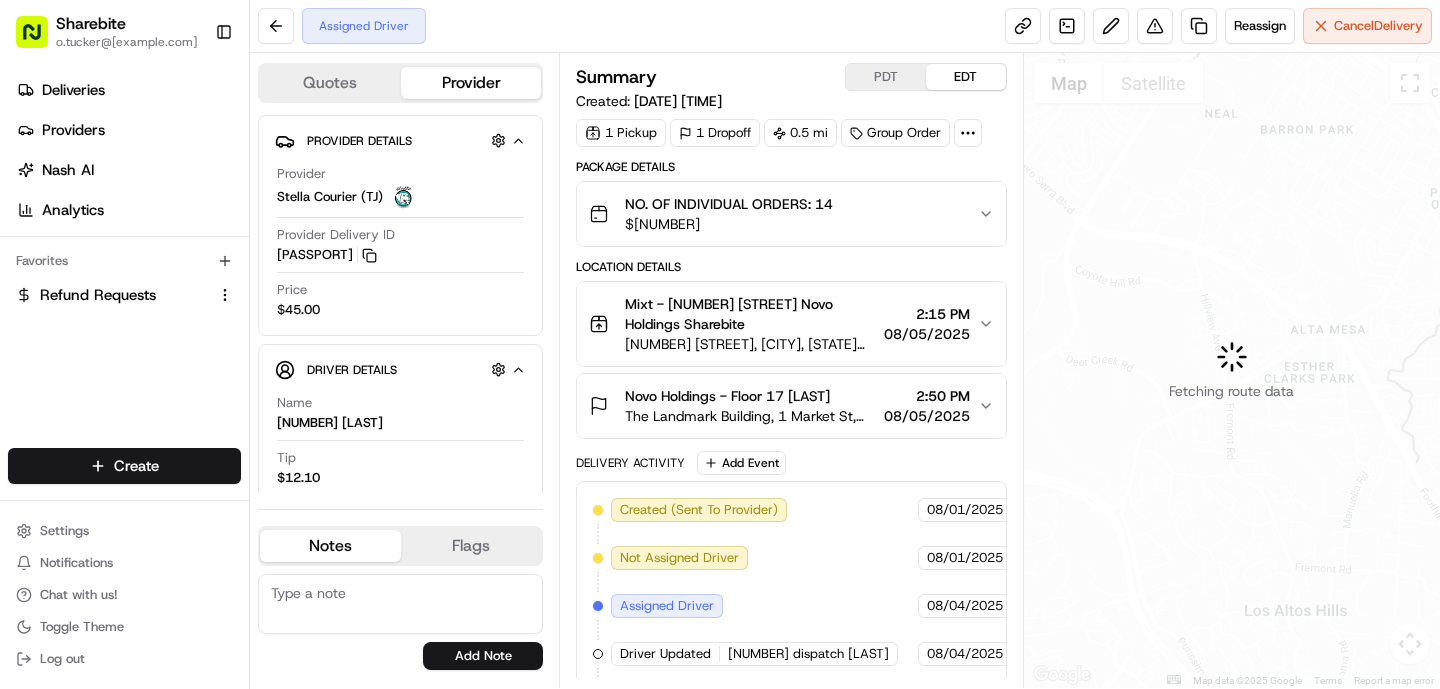 scroll, scrollTop: 0, scrollLeft: 0, axis: both 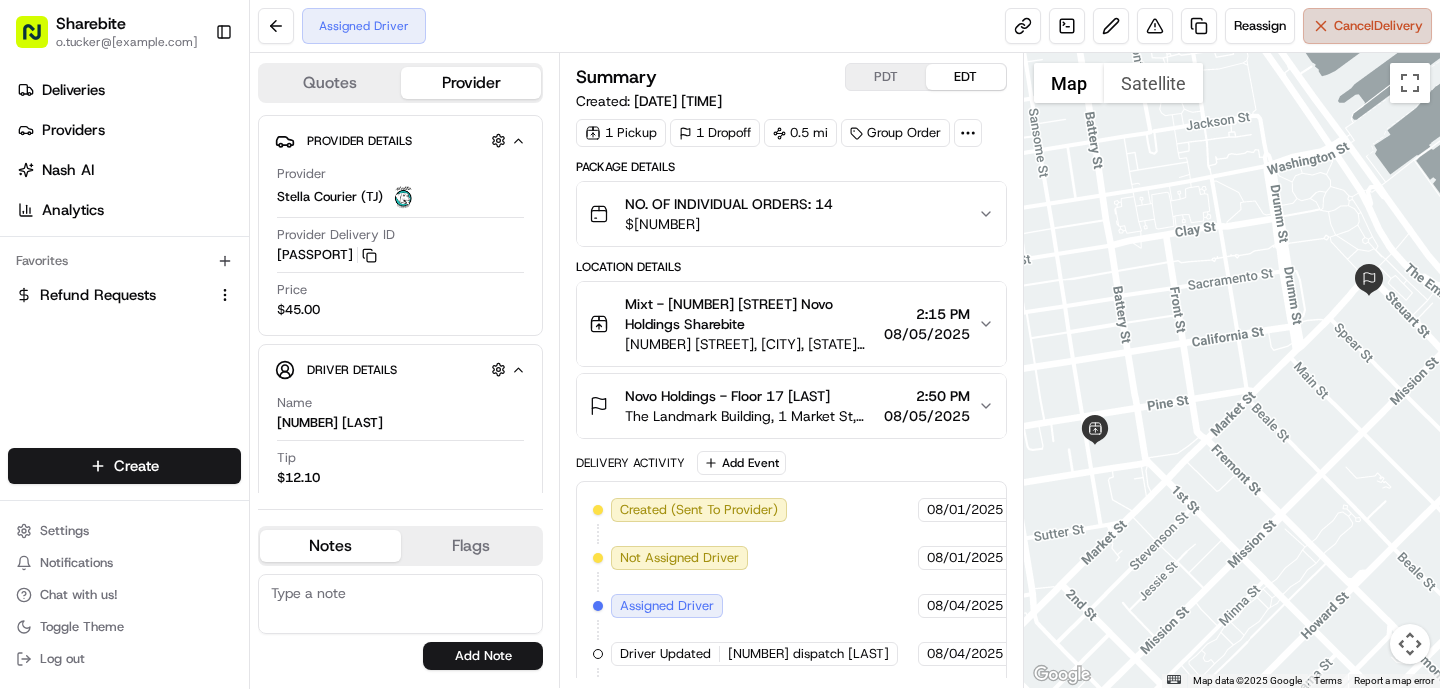 click on "Cancel  Delivery" at bounding box center [1378, 26] 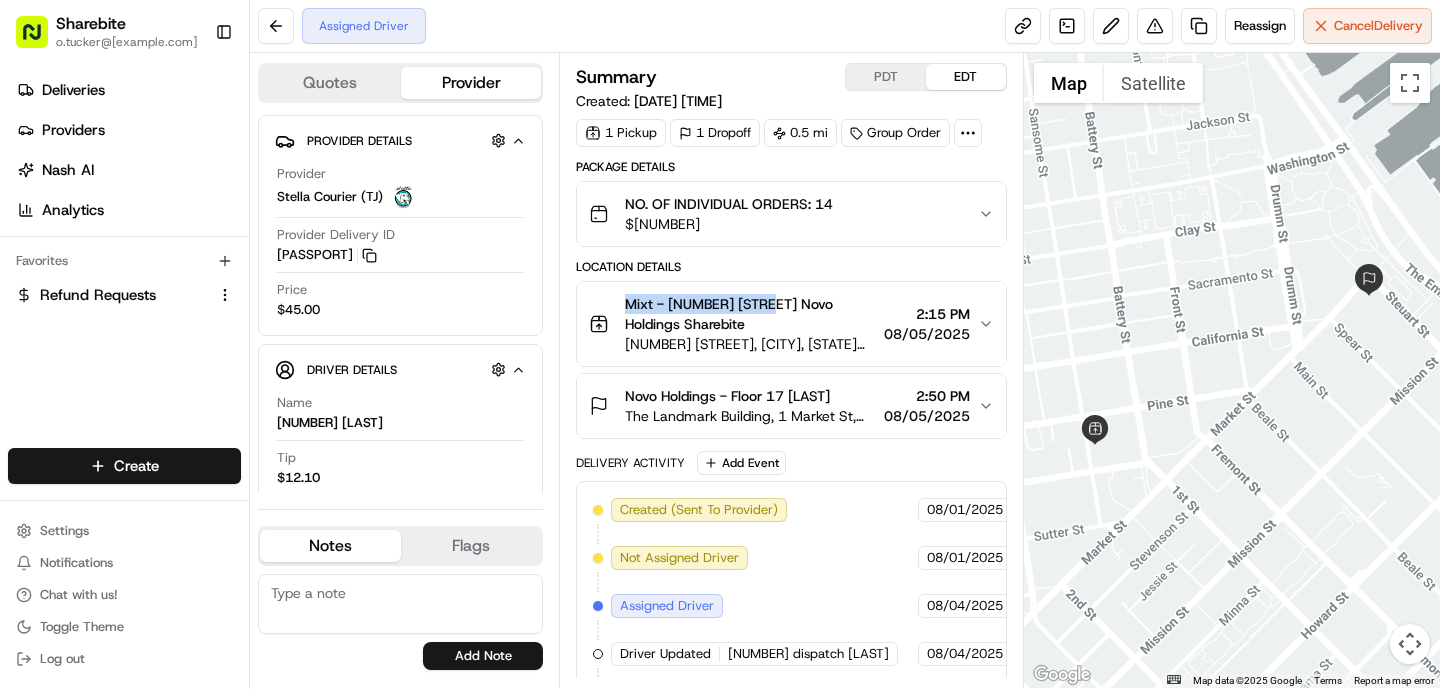drag, startPoint x: 626, startPoint y: 301, endPoint x: 776, endPoint y: 302, distance: 150.00333 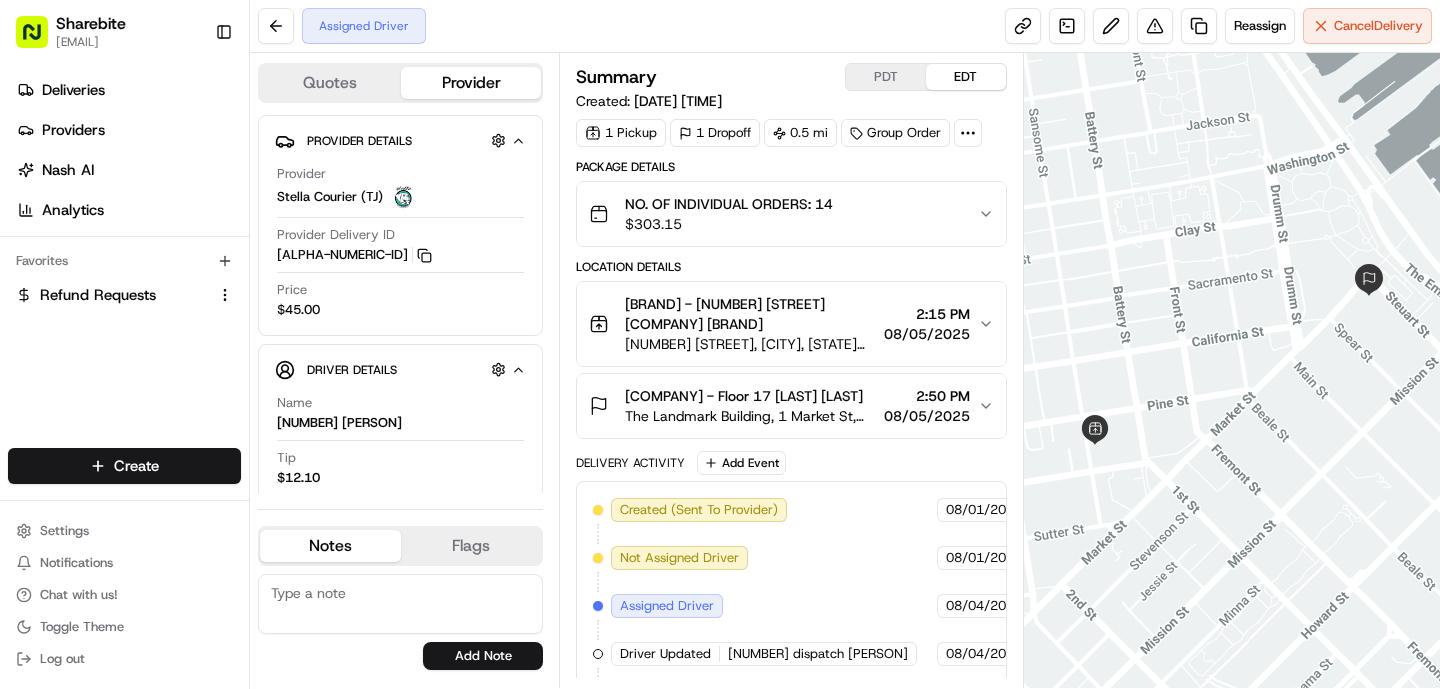 scroll, scrollTop: 0, scrollLeft: 0, axis: both 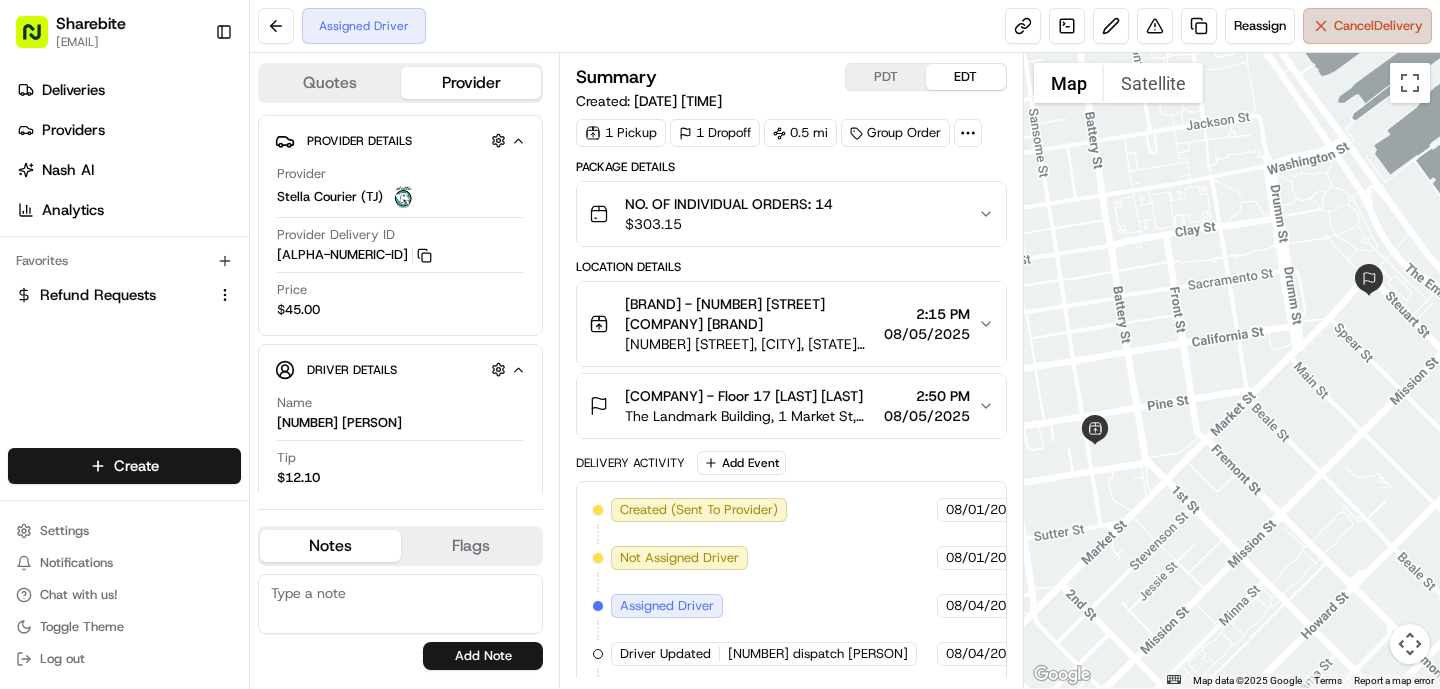 click on "Cancel  Delivery" at bounding box center [1378, 26] 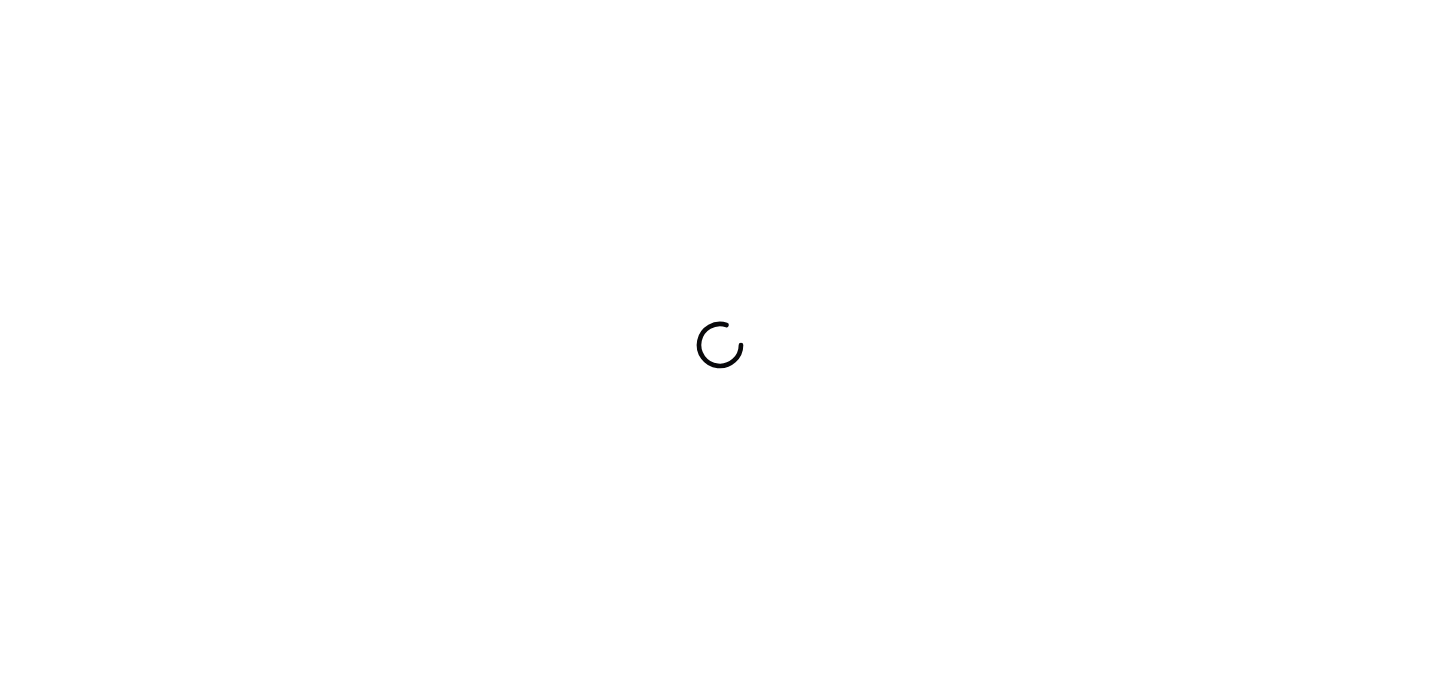 scroll, scrollTop: 0, scrollLeft: 0, axis: both 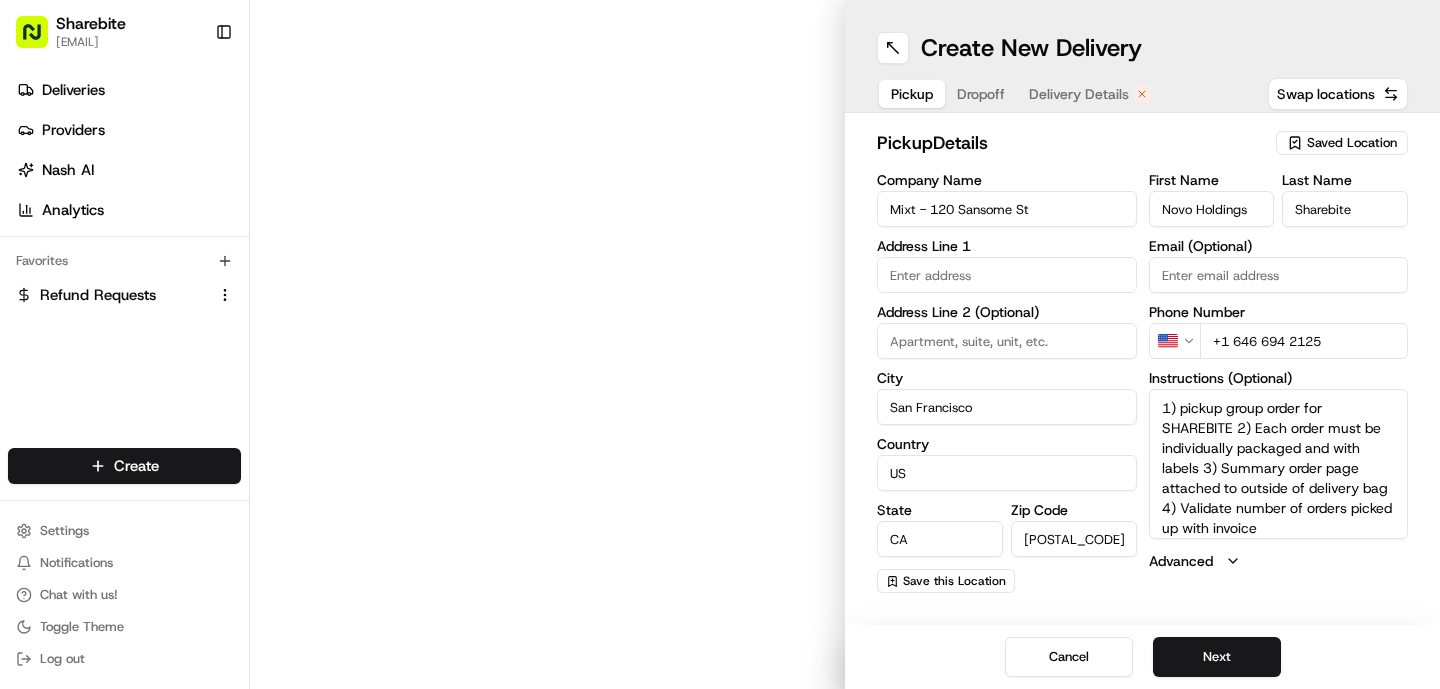 type on "[NUMBER] [STREET]" 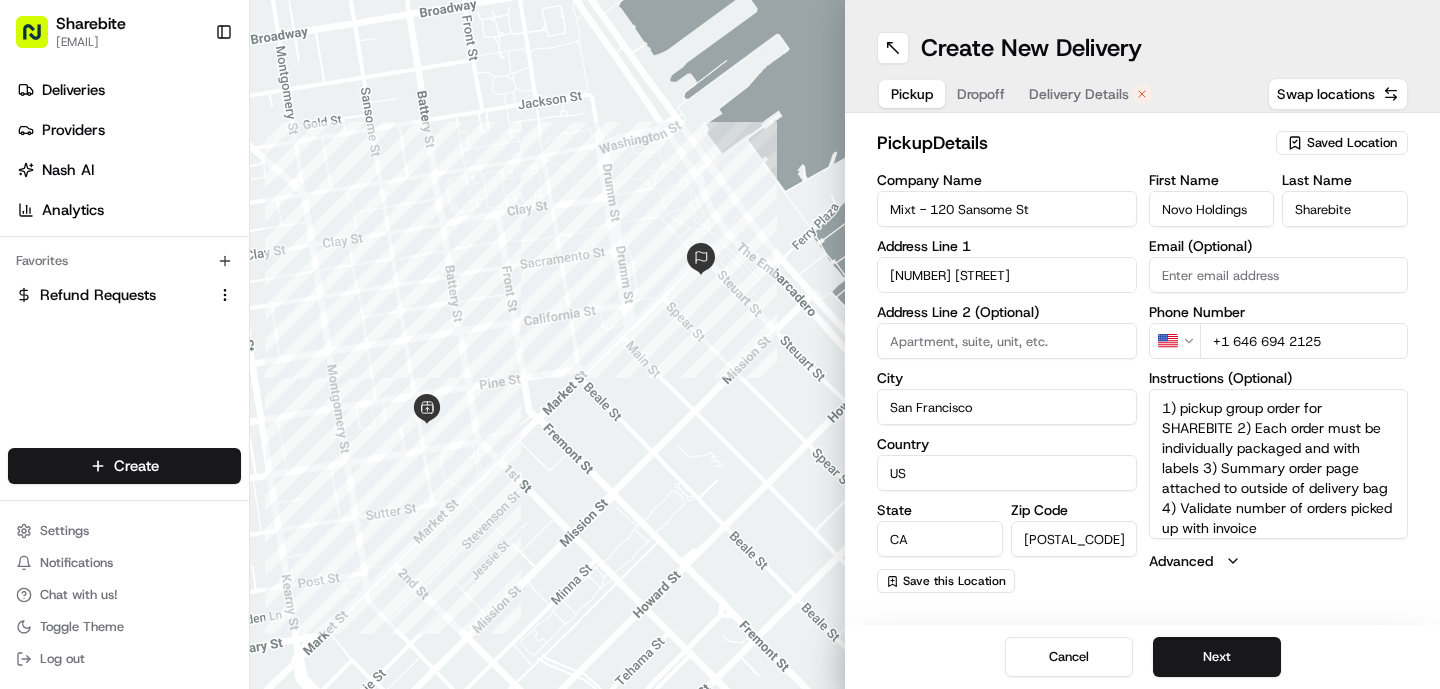 scroll, scrollTop: 0, scrollLeft: 0, axis: both 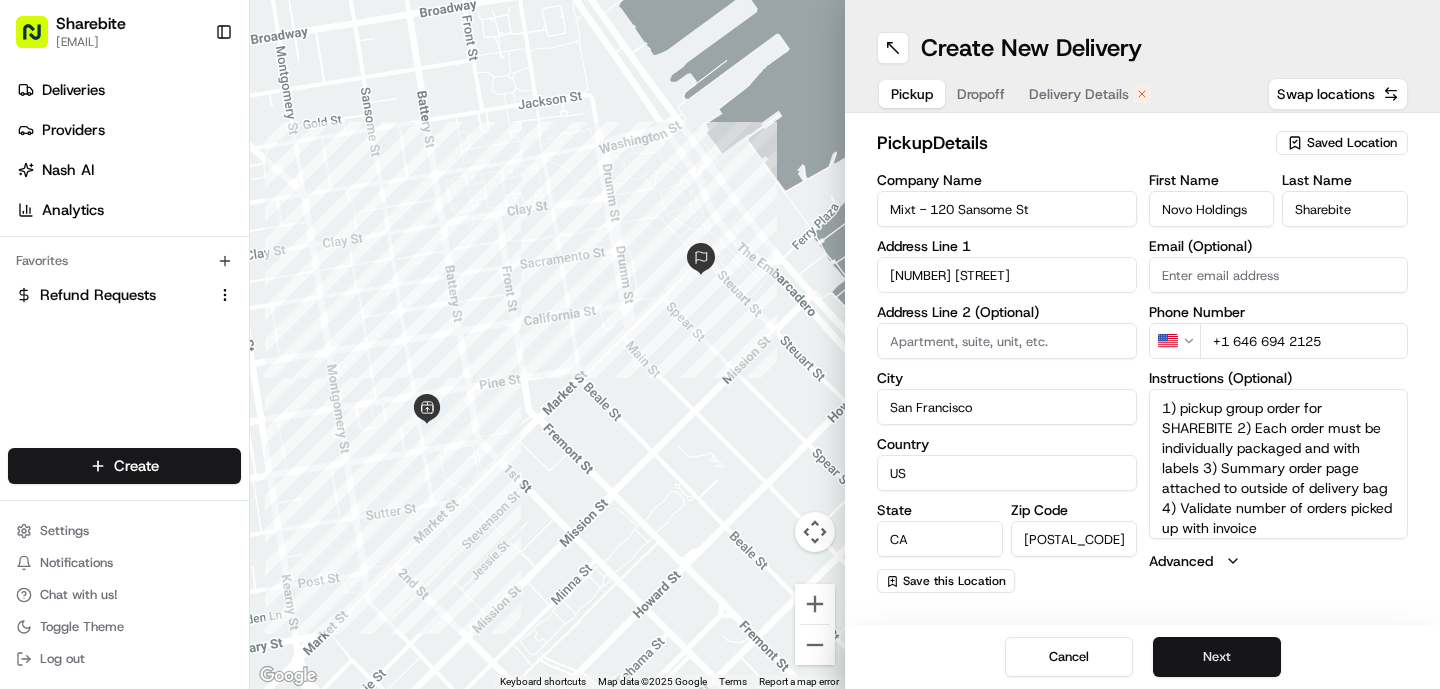 click on "Next" at bounding box center (1217, 657) 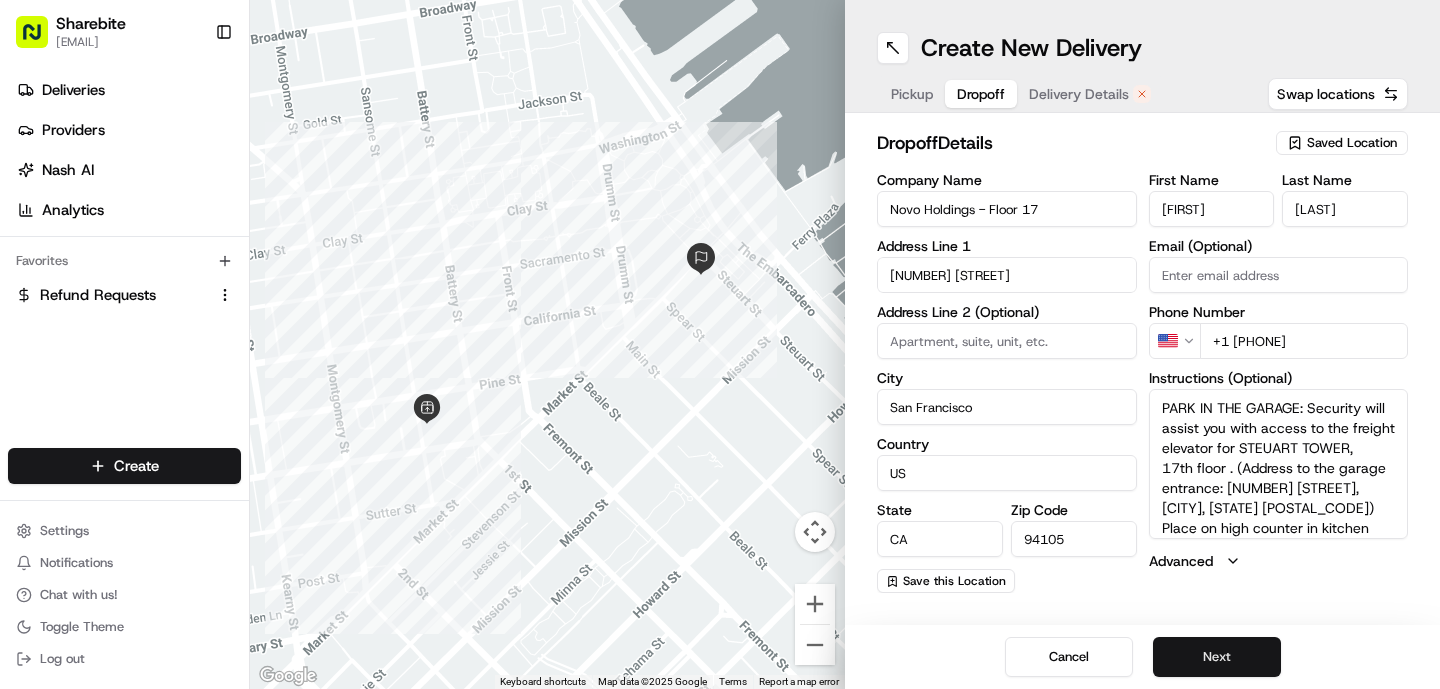 click on "Next" at bounding box center (1217, 657) 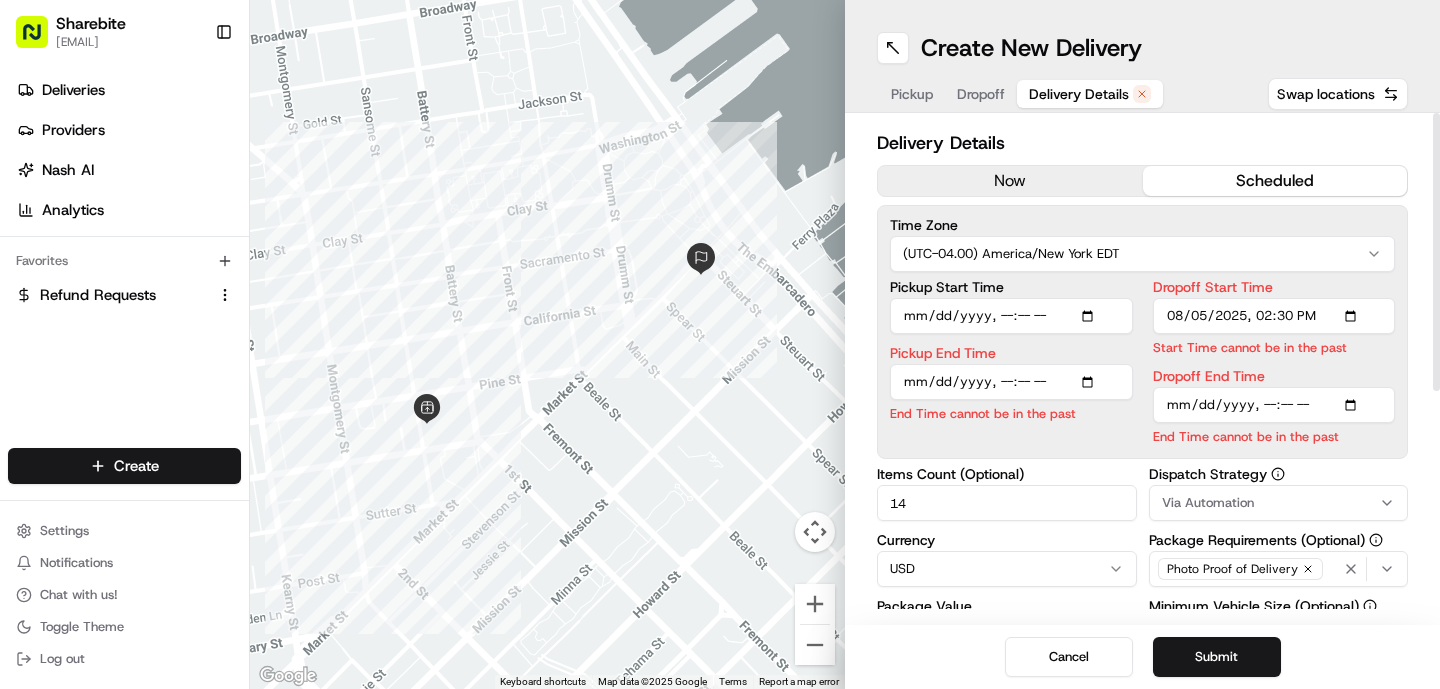 click on "now" at bounding box center [1010, 181] 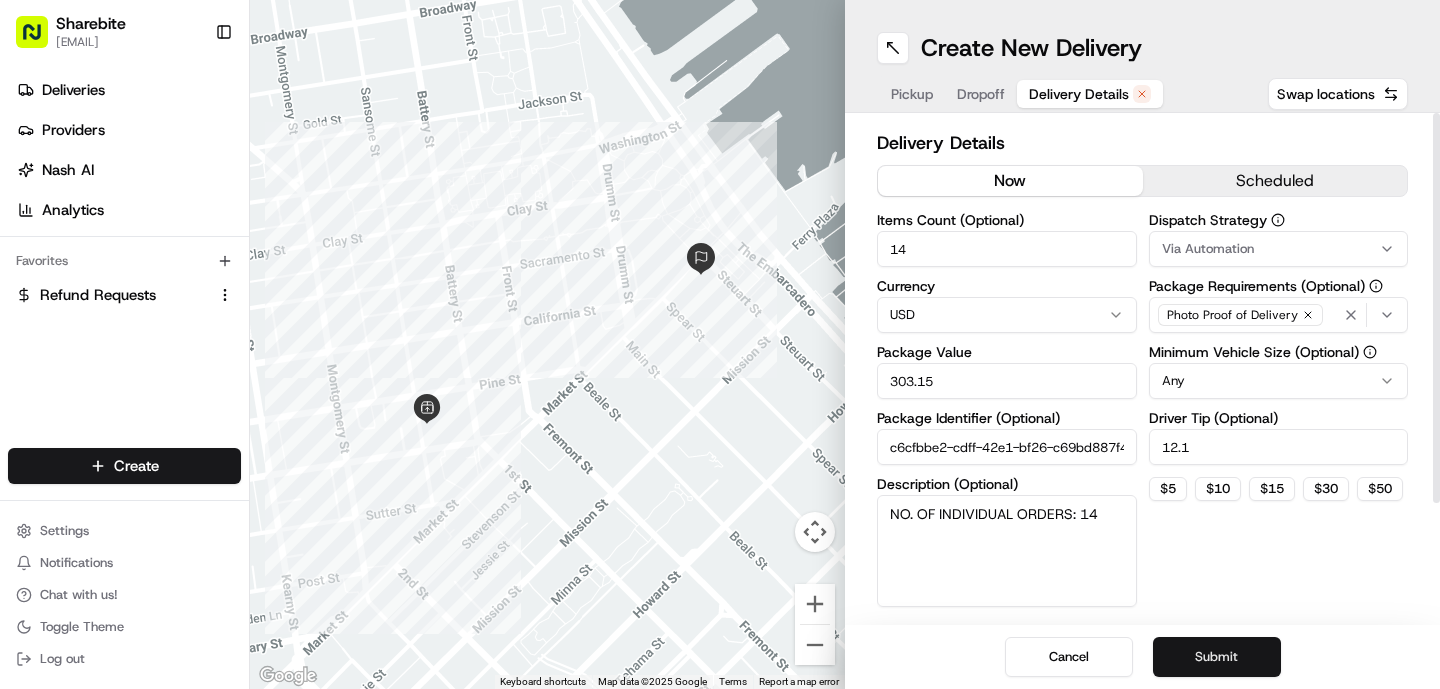 click on "Submit" at bounding box center [1217, 657] 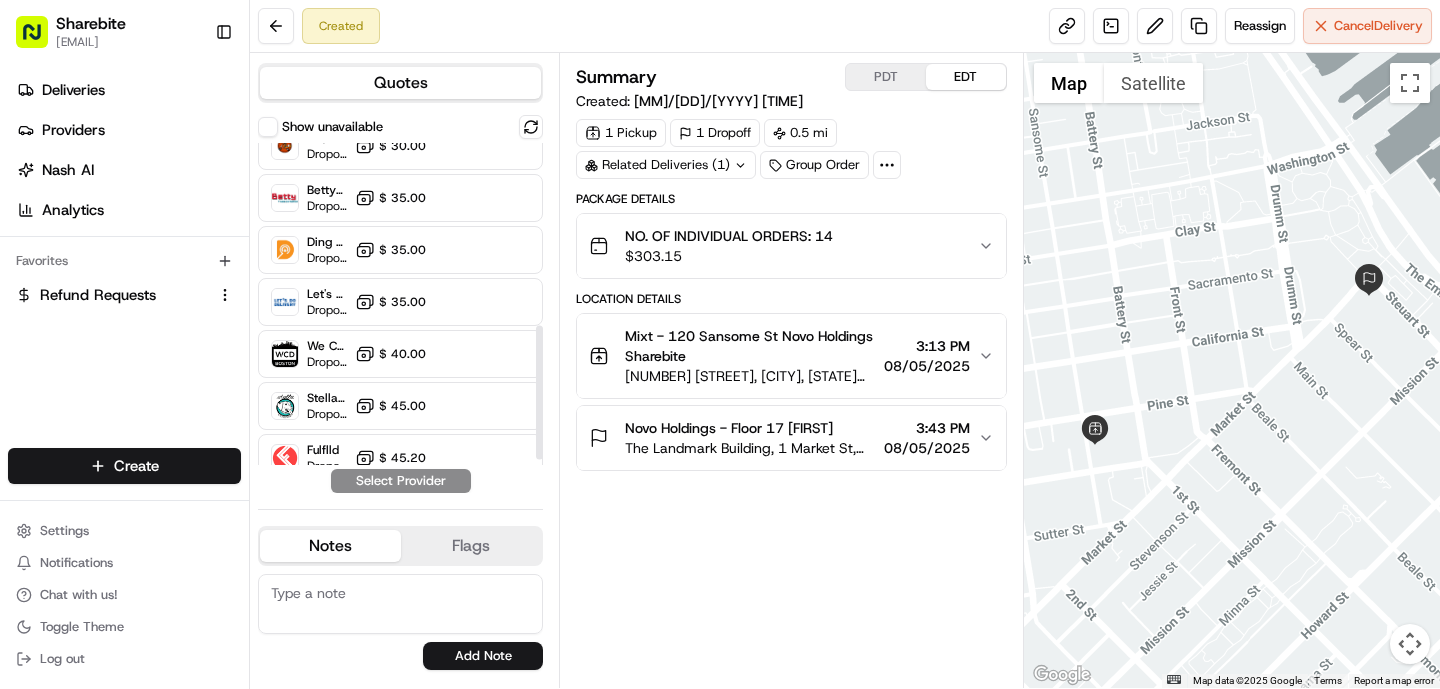 scroll, scrollTop: 433, scrollLeft: 0, axis: vertical 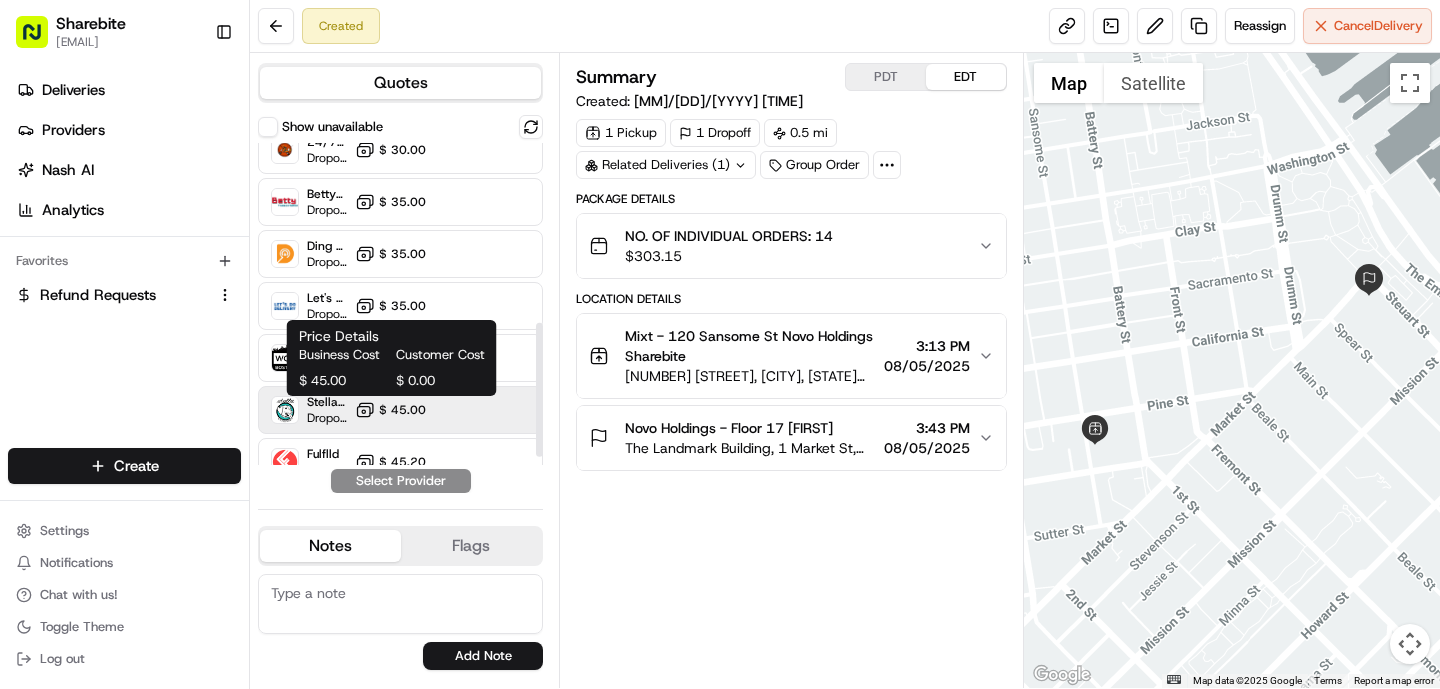 click 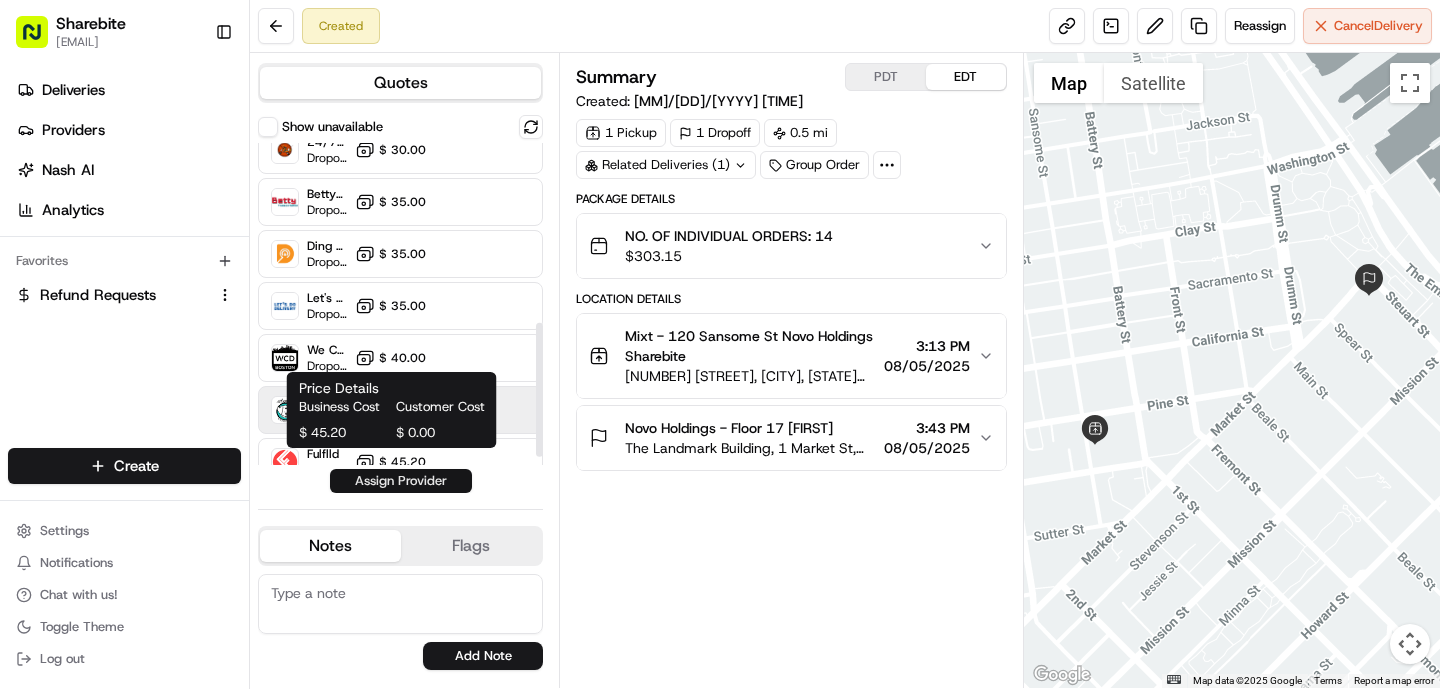 click on "Assign Provider" at bounding box center (401, 481) 